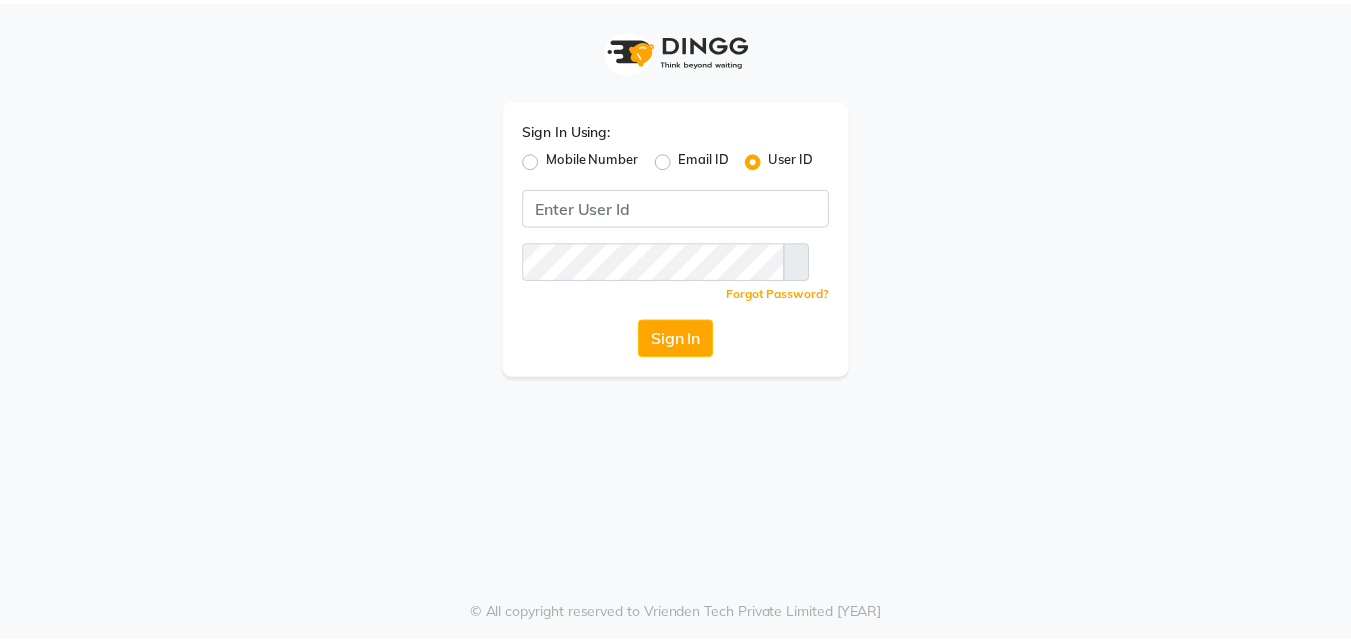 scroll, scrollTop: 0, scrollLeft: 0, axis: both 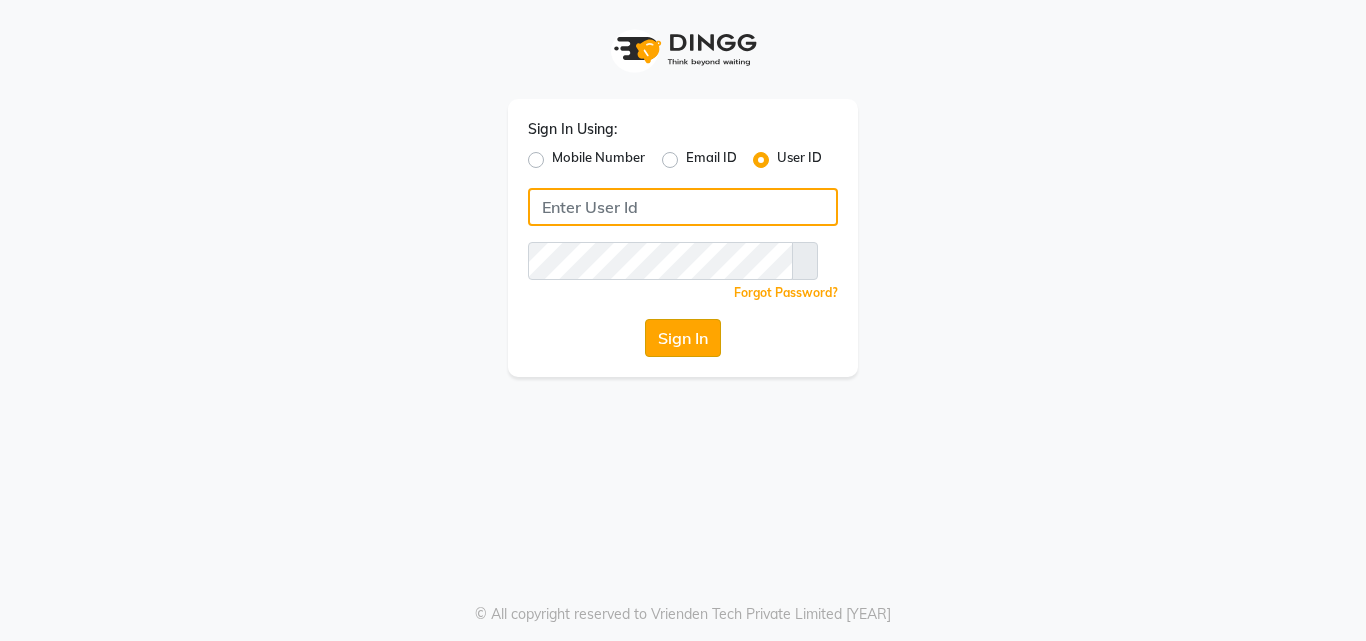 type on "artisanstudio" 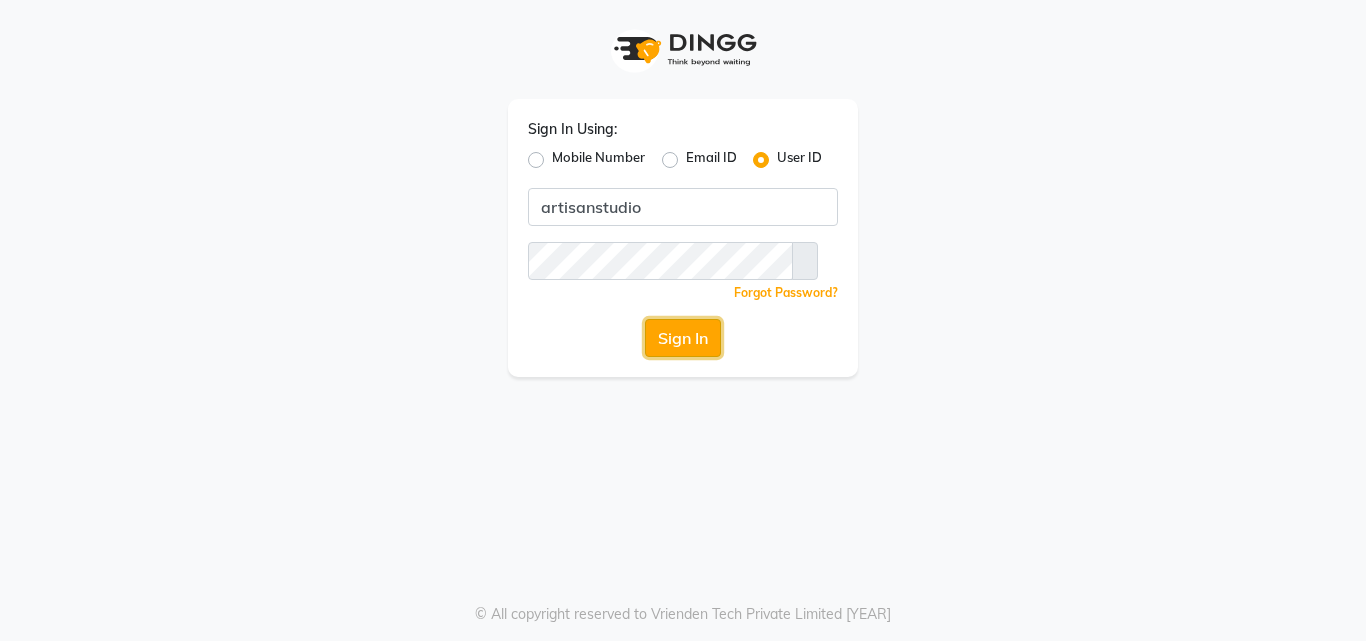 click on "Sign In" at bounding box center [683, 338] 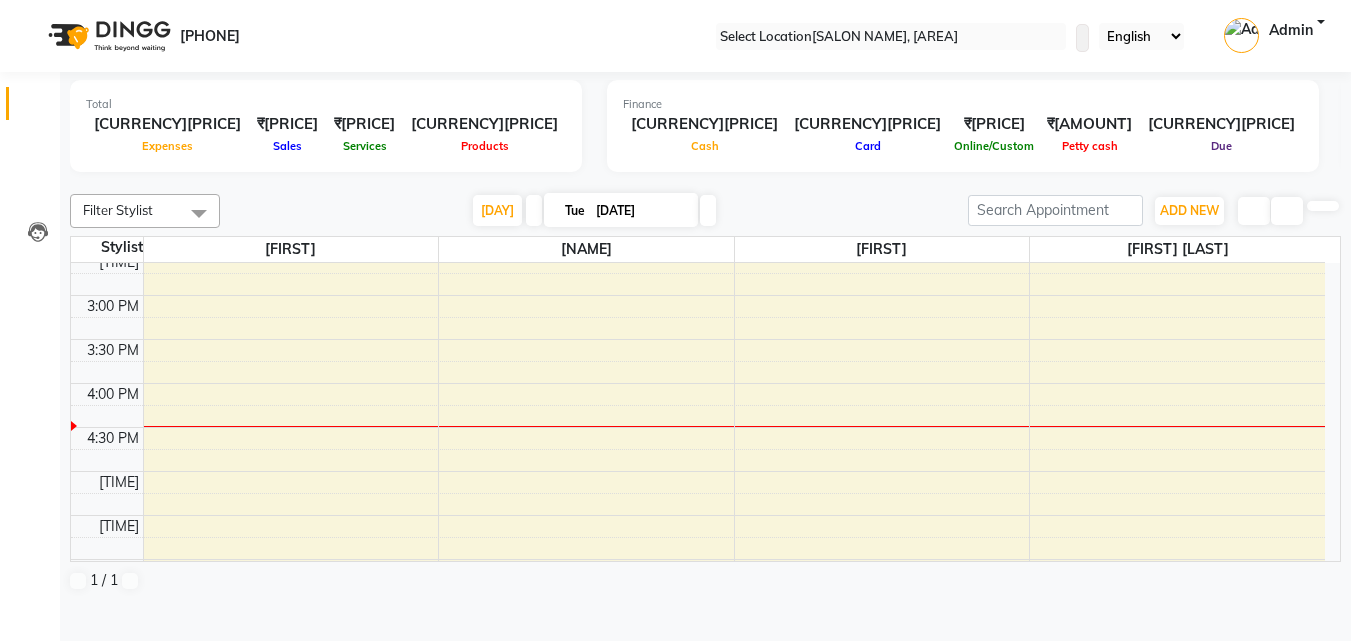 scroll, scrollTop: 600, scrollLeft: 0, axis: vertical 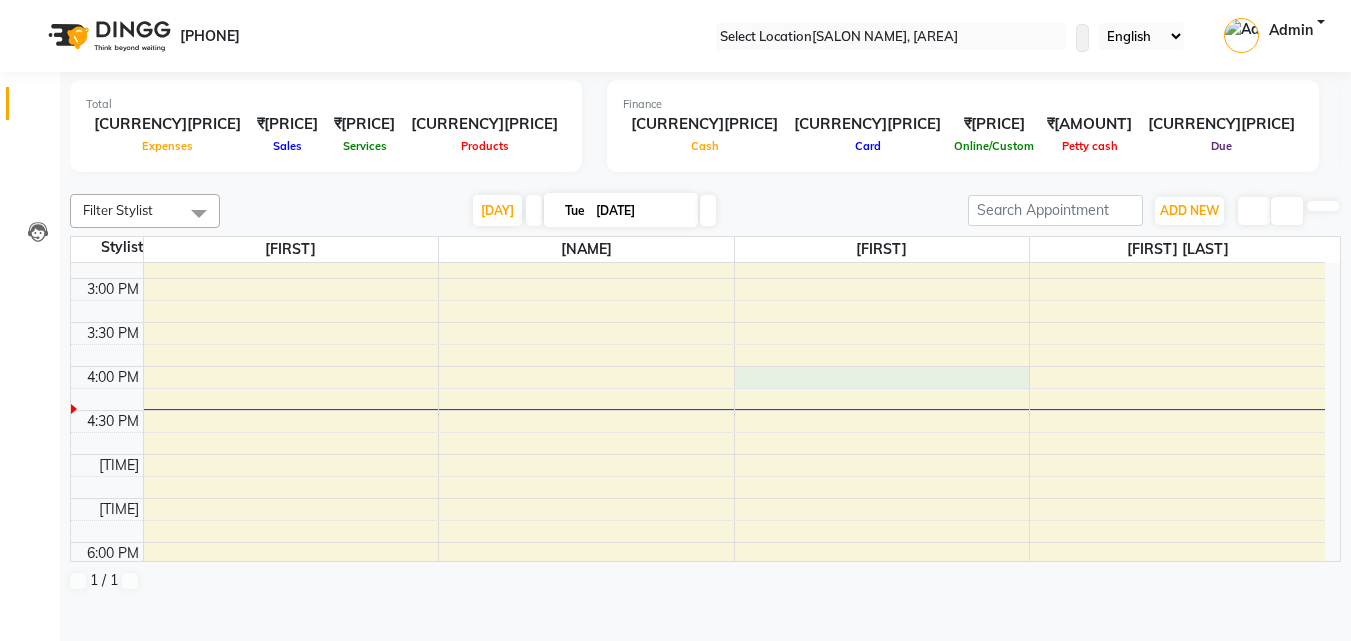 click on "[FIRST] [LAST], TK01, [TIME]-[TIME], [SERVICE]     [FIRST] [LAST], TK01, [TIME]-[TIME], [SERVICE]" at bounding box center [698, 278] 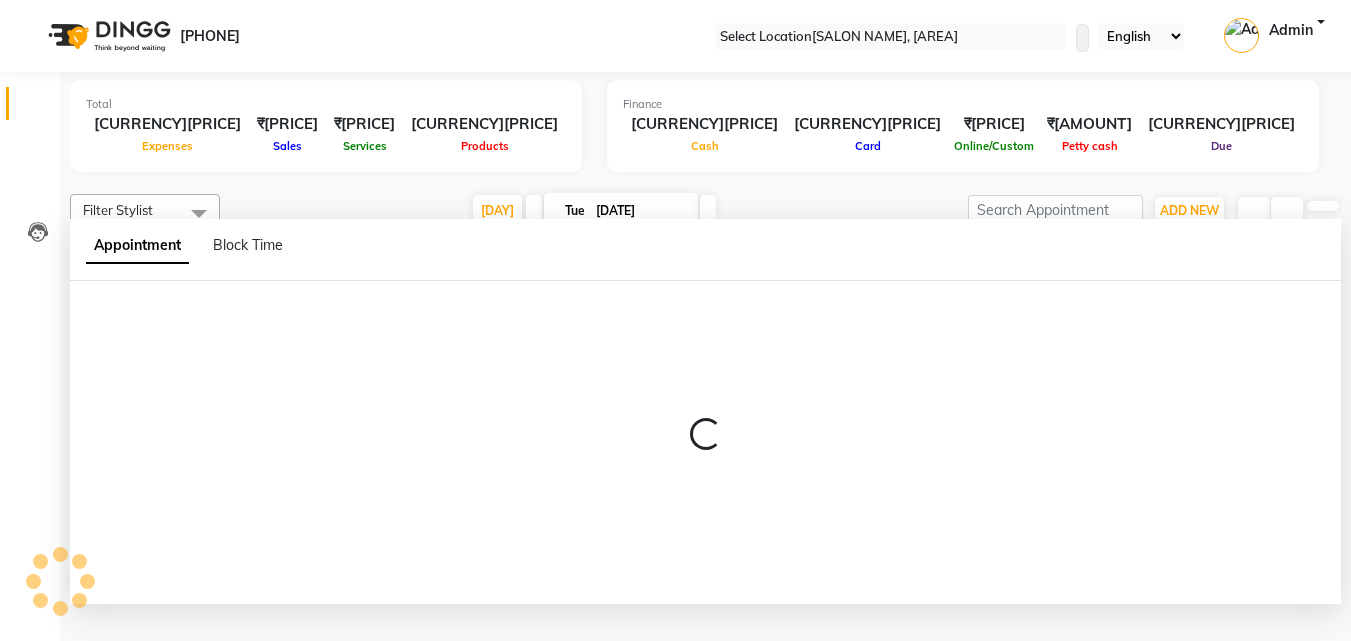 scroll, scrollTop: 1, scrollLeft: 0, axis: vertical 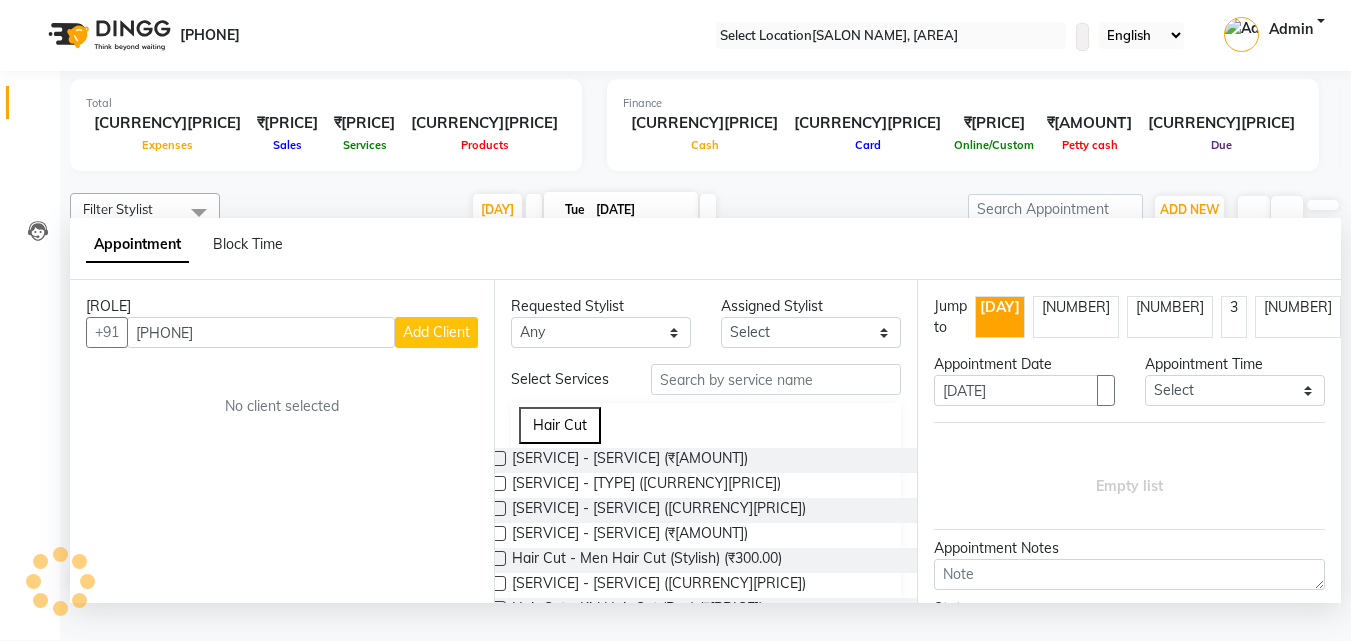 type on "[PHONE]" 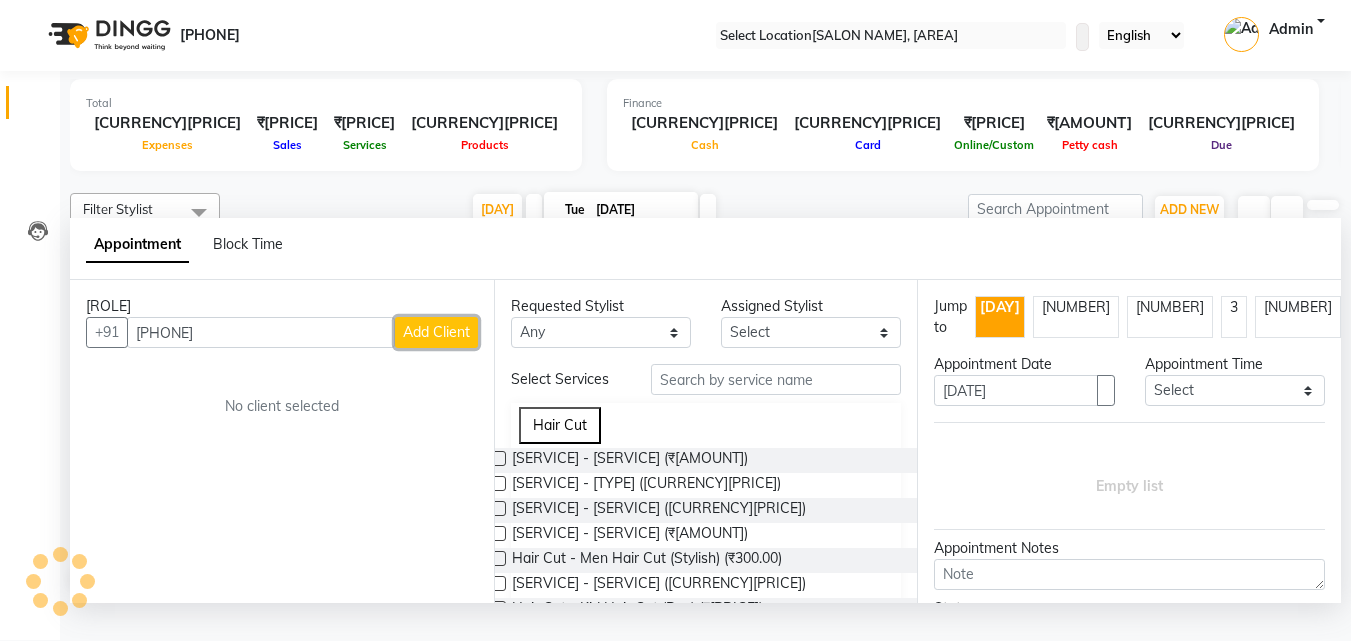 click on "Add Client" at bounding box center [436, 332] 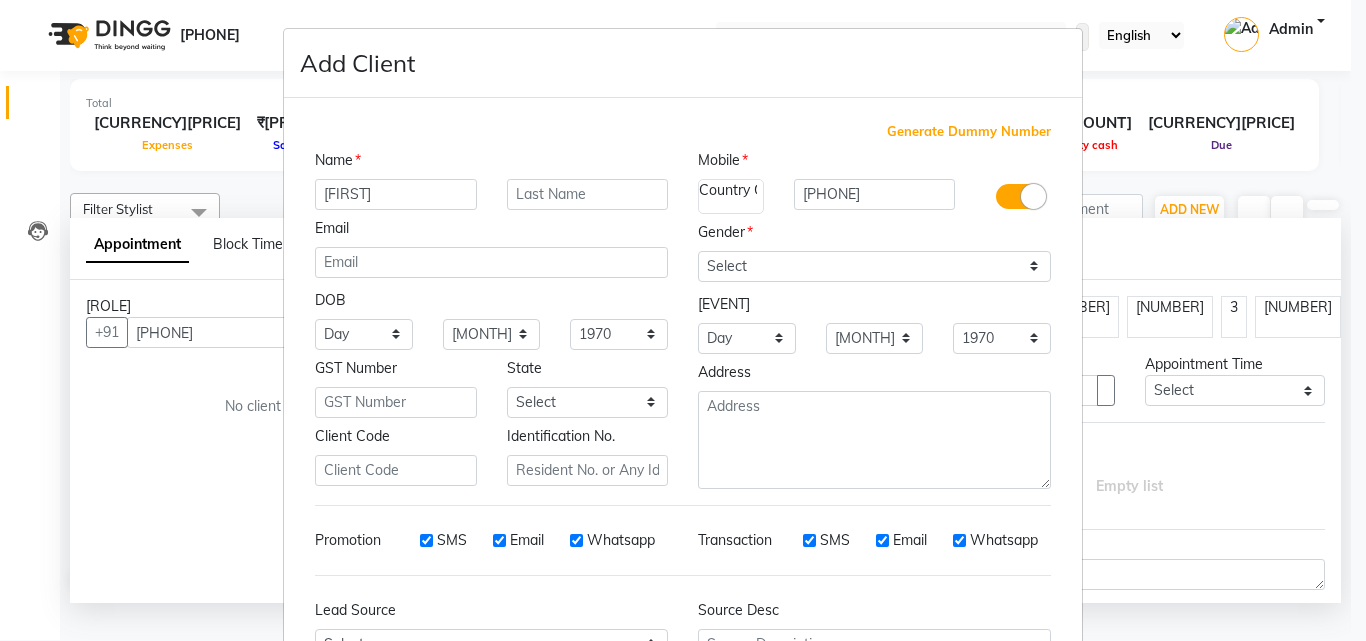 type on "[FIRST]" 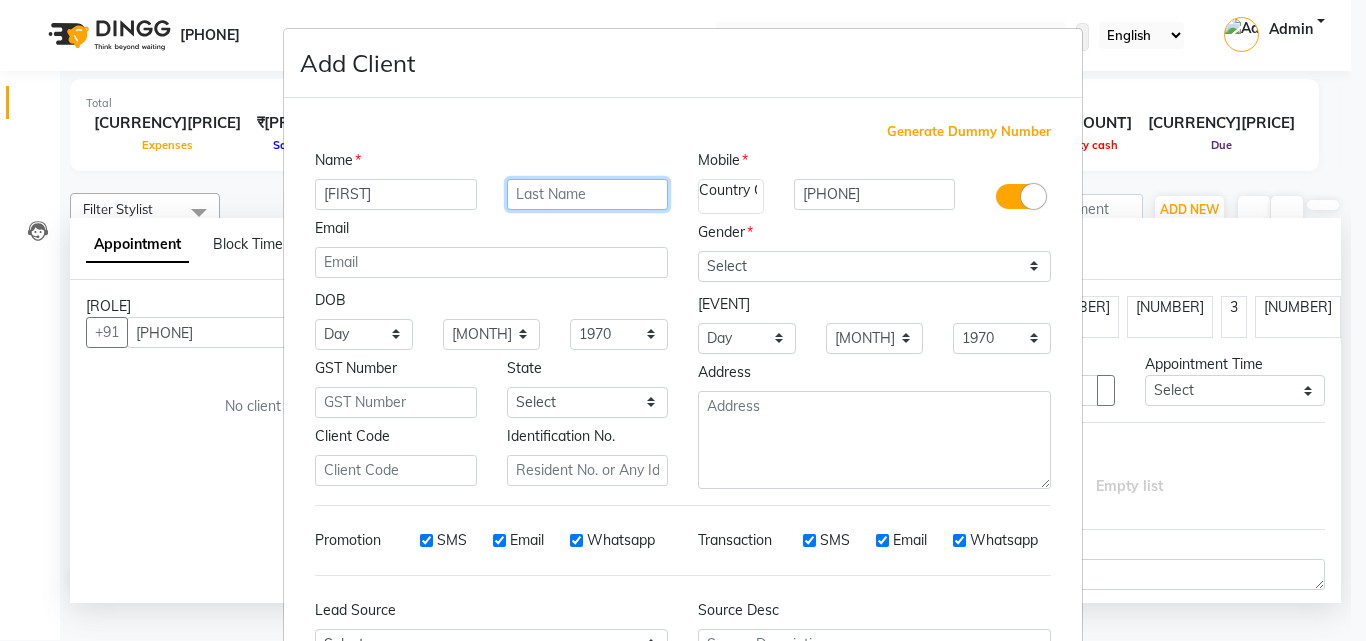 click at bounding box center (588, 194) 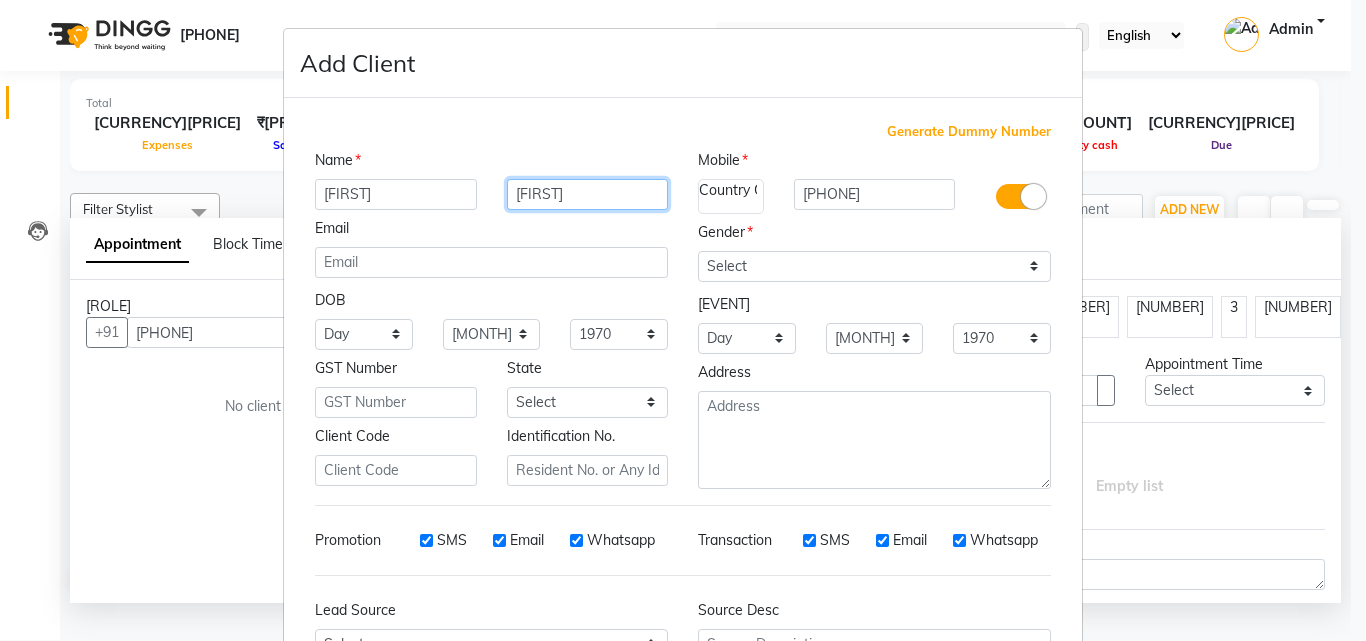 type on "[FIRST]" 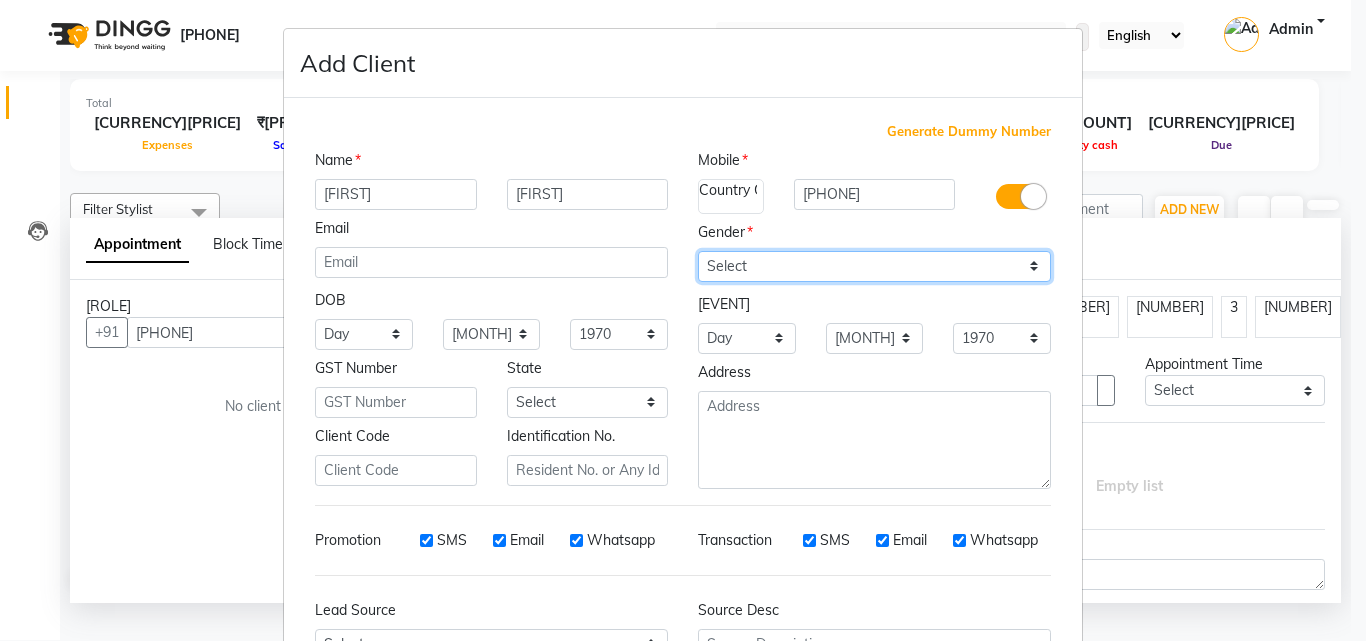 click on "Select Male Female Other Prefer Not To Say" at bounding box center (874, 266) 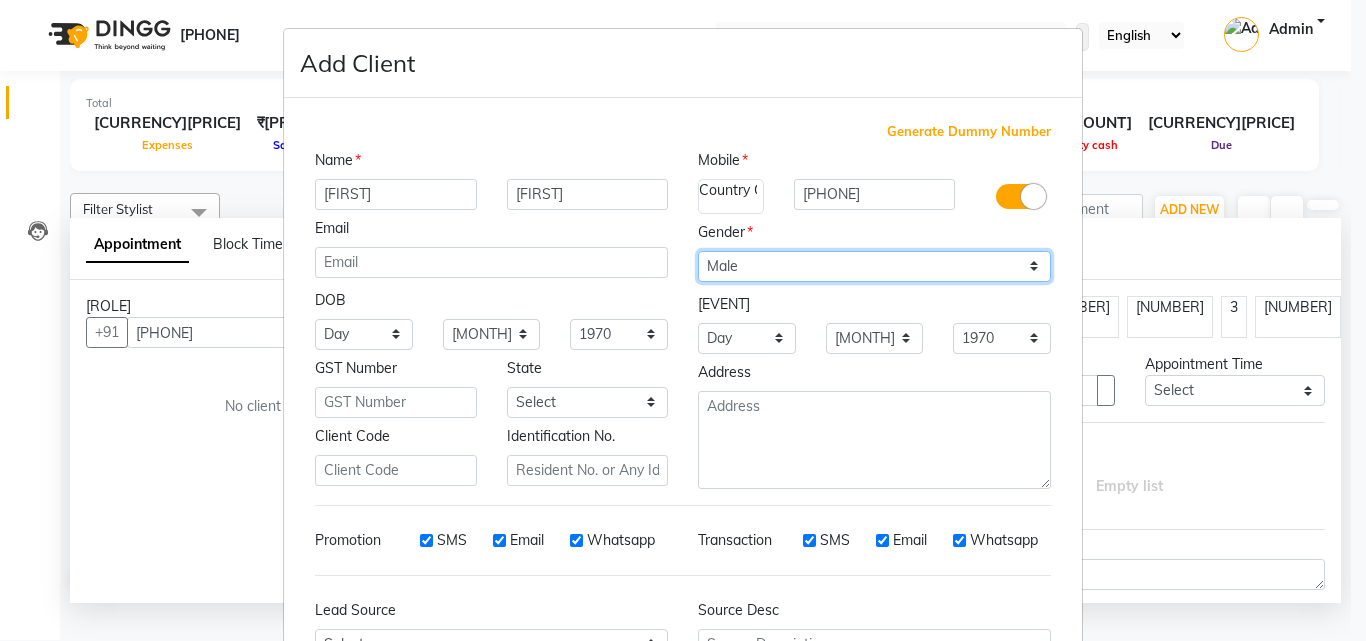 click on "Select Male Female Other Prefer Not To Say" at bounding box center [874, 266] 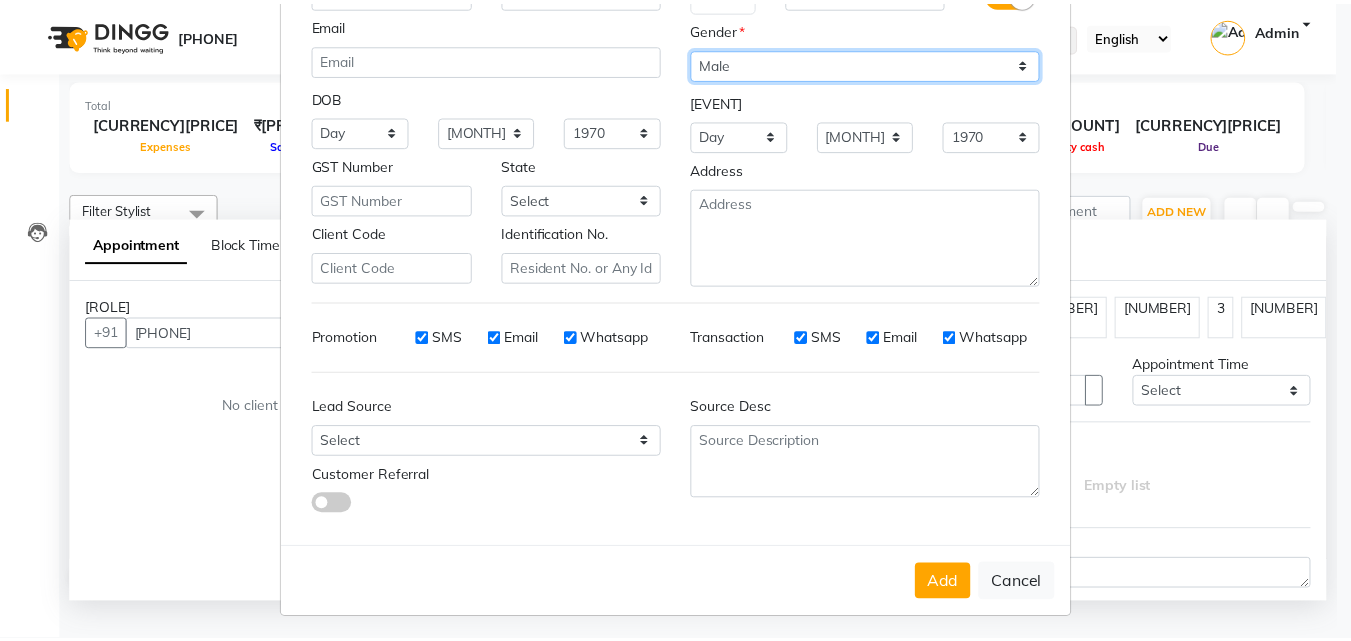 scroll, scrollTop: 208, scrollLeft: 0, axis: vertical 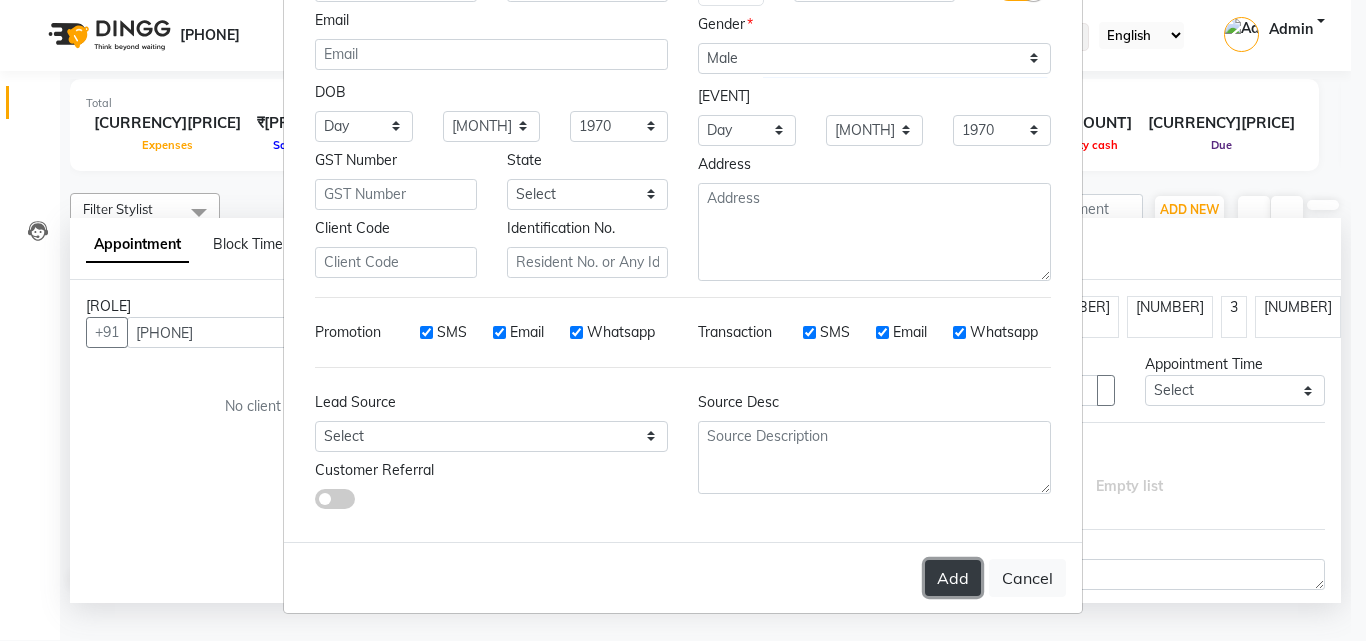 click on "Add" at bounding box center (953, 578) 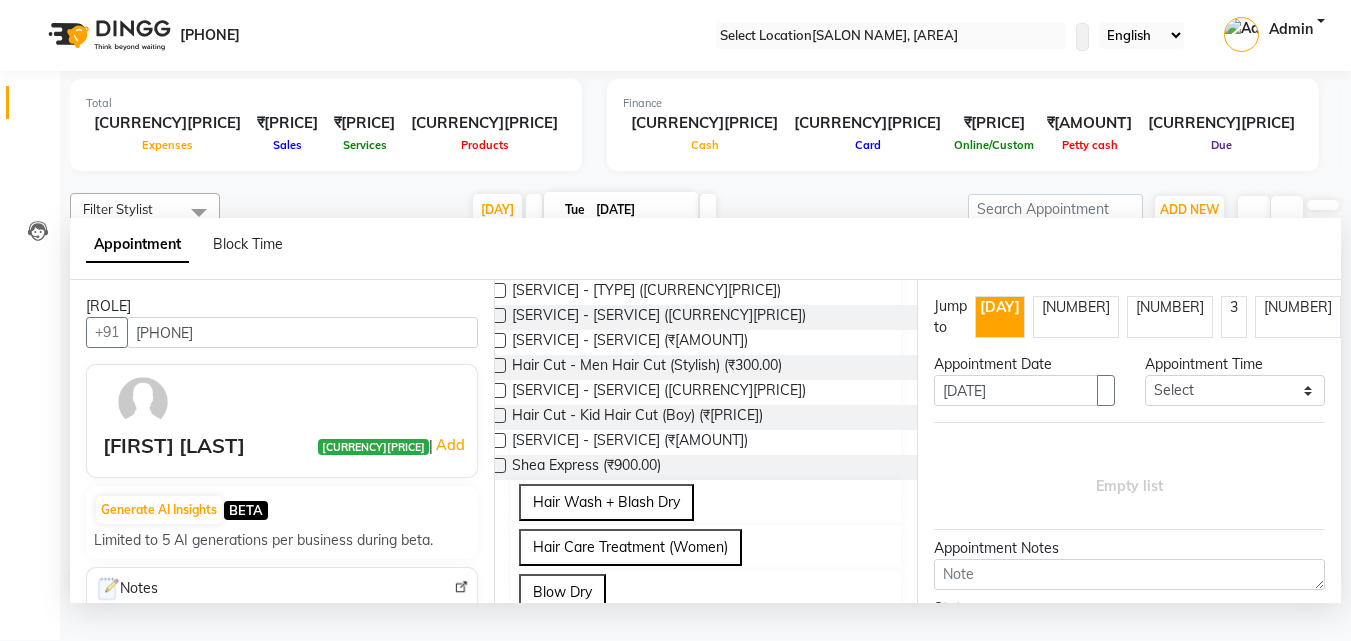 scroll, scrollTop: 200, scrollLeft: 0, axis: vertical 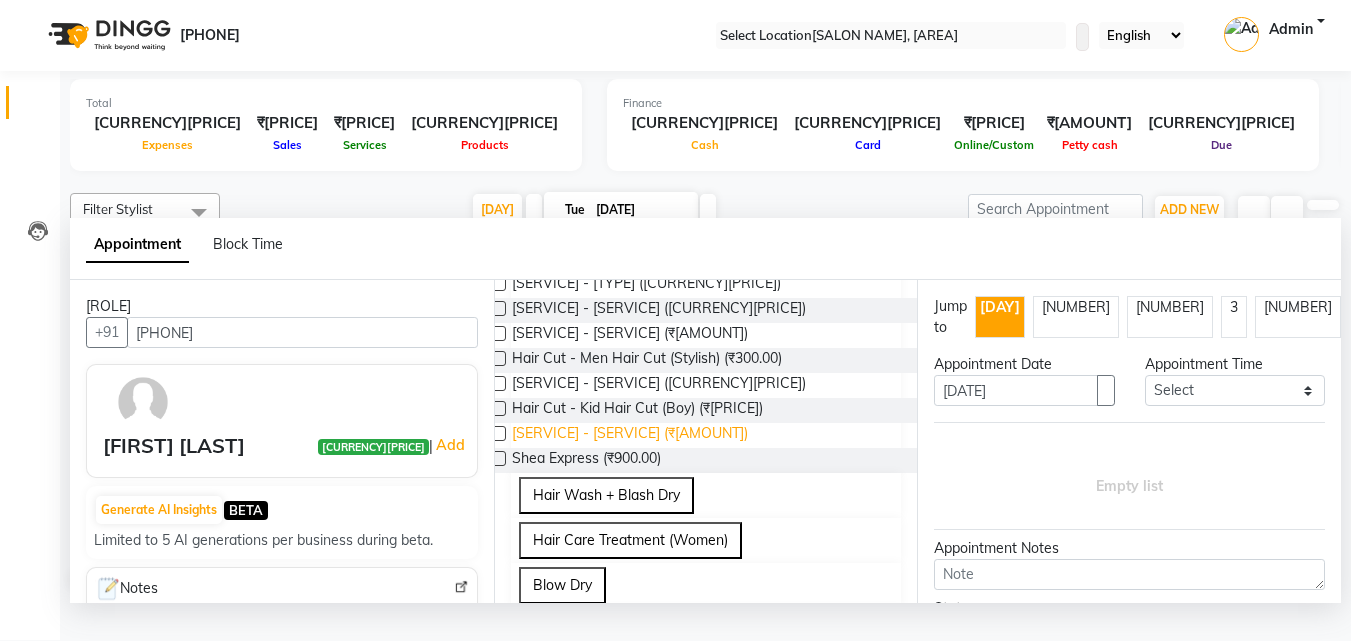 click on "[SERVICE] - [SERVICE] (₹[AMOUNT])" at bounding box center (630, 260) 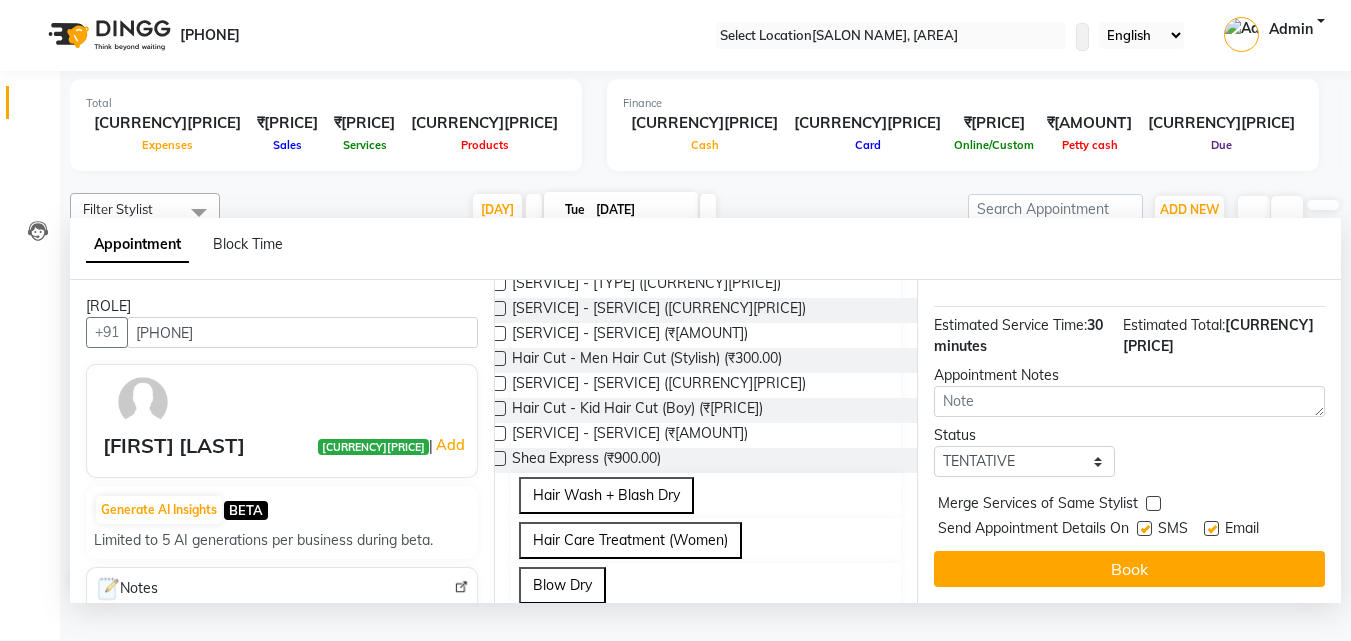 scroll, scrollTop: 239, scrollLeft: 0, axis: vertical 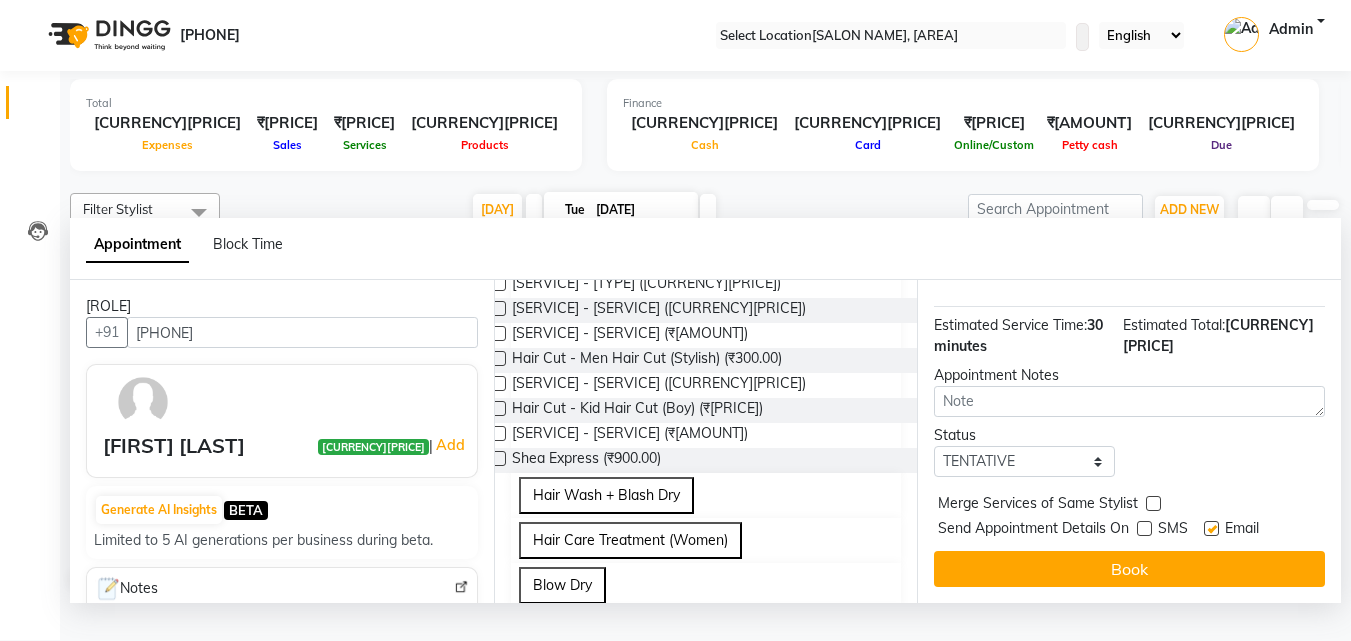 click at bounding box center [1211, 528] 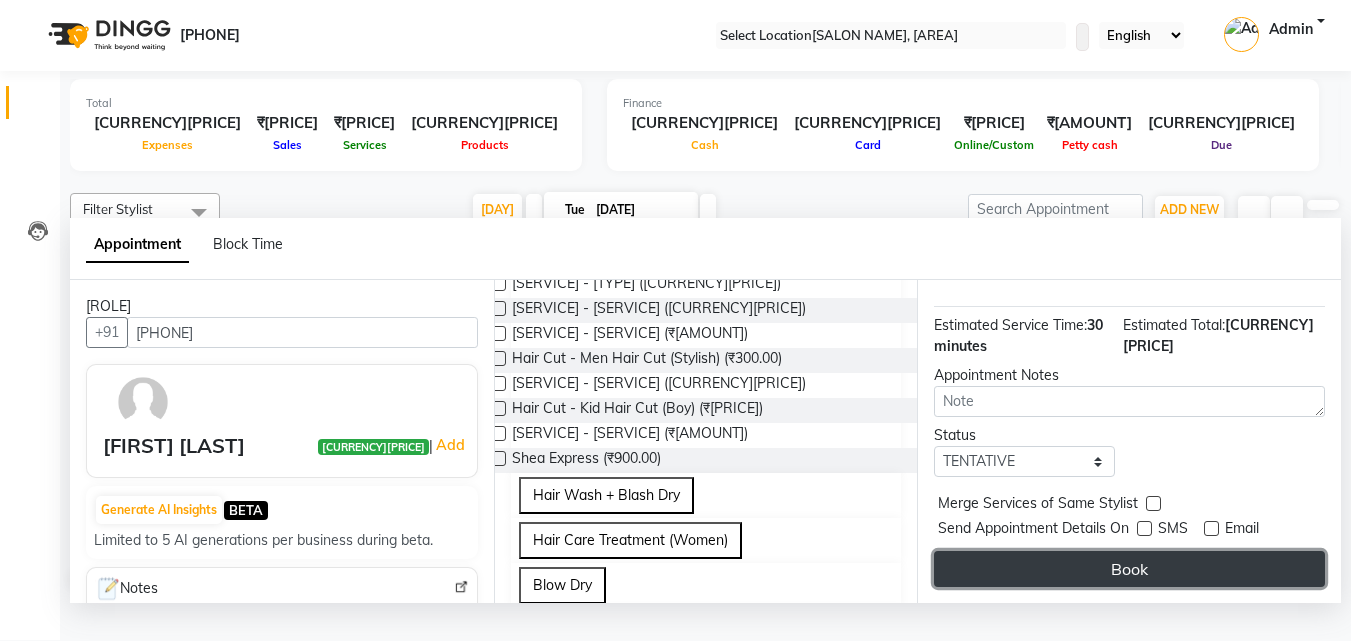 click on "Book" at bounding box center [1129, 569] 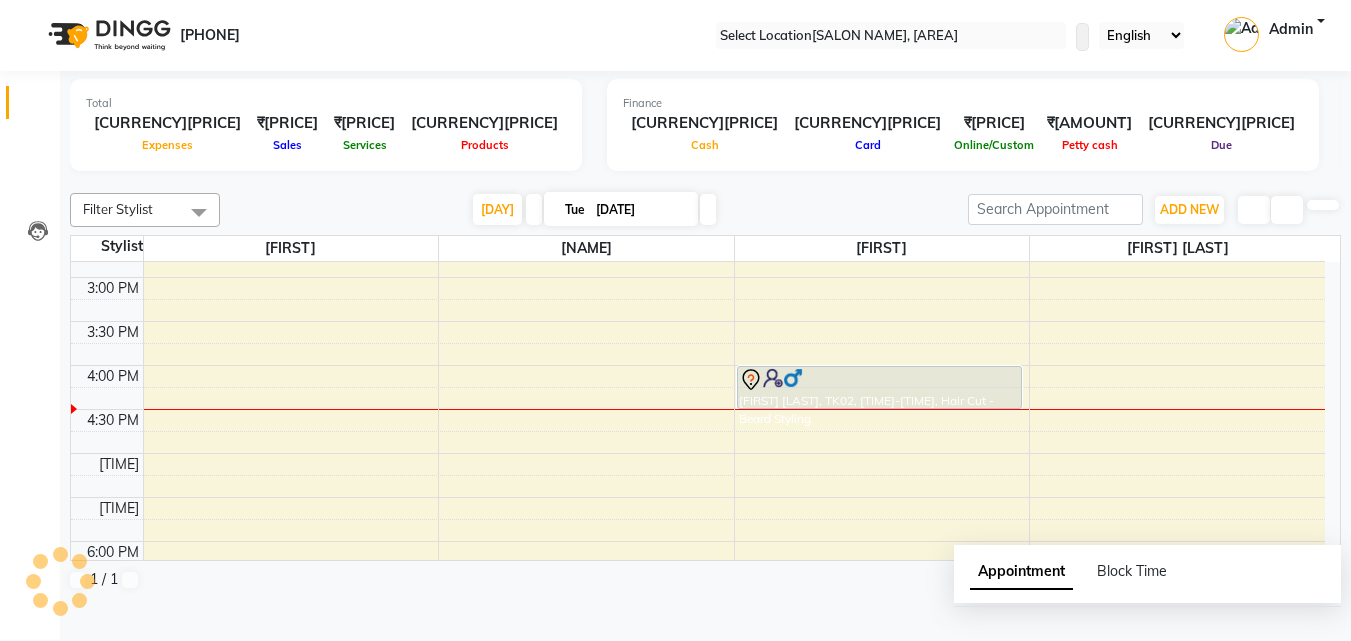 scroll, scrollTop: 0, scrollLeft: 0, axis: both 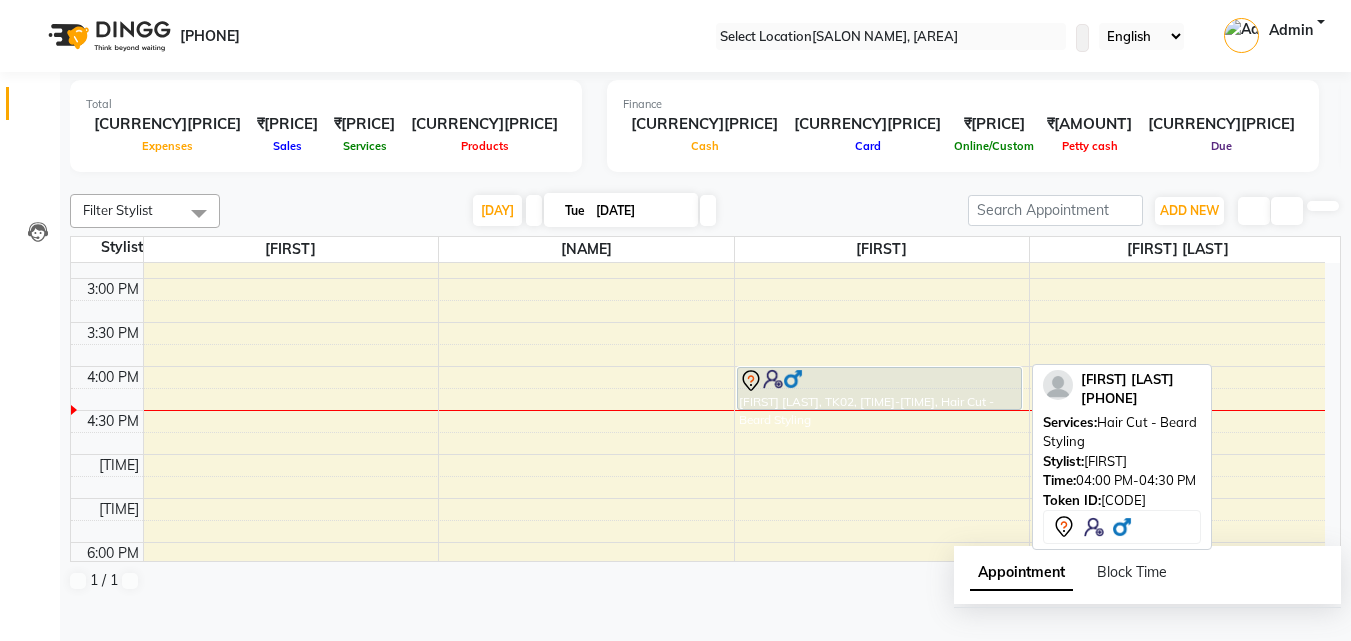 click on "[FIRST] [LAST], TK02, [TIME]-[TIME], Hair Cut - Beard Styling" at bounding box center (879, 388) 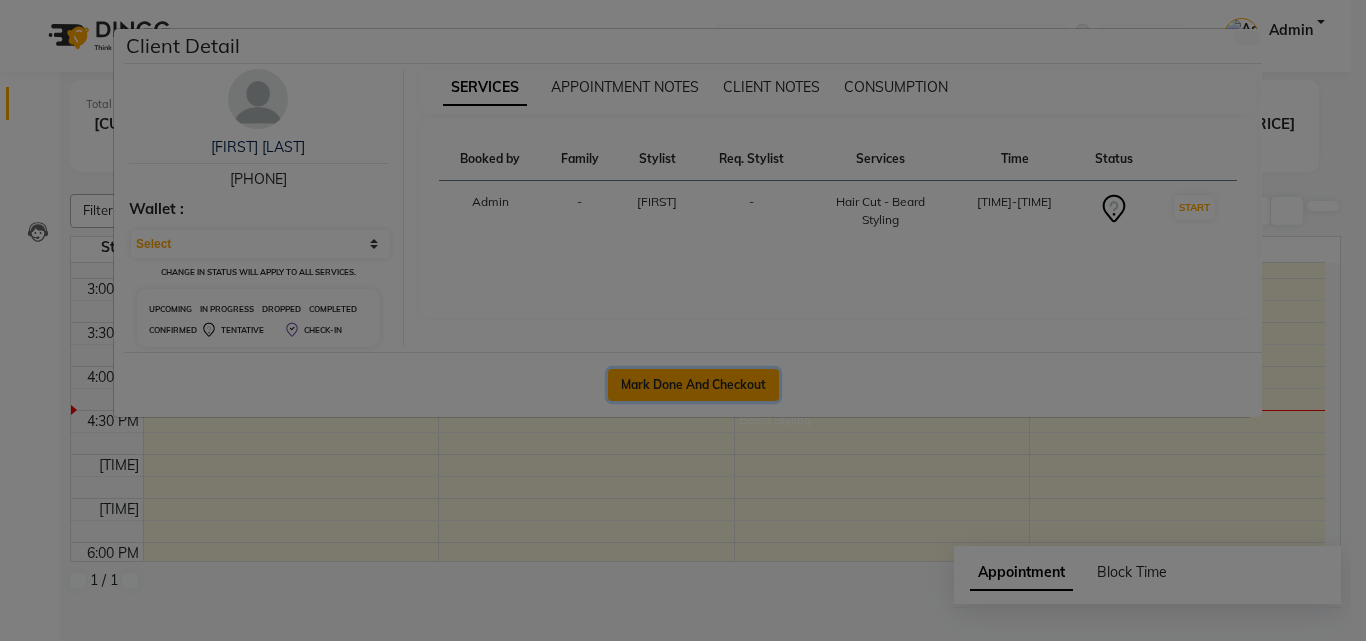 click on "Mark Done And Checkout" at bounding box center [693, 385] 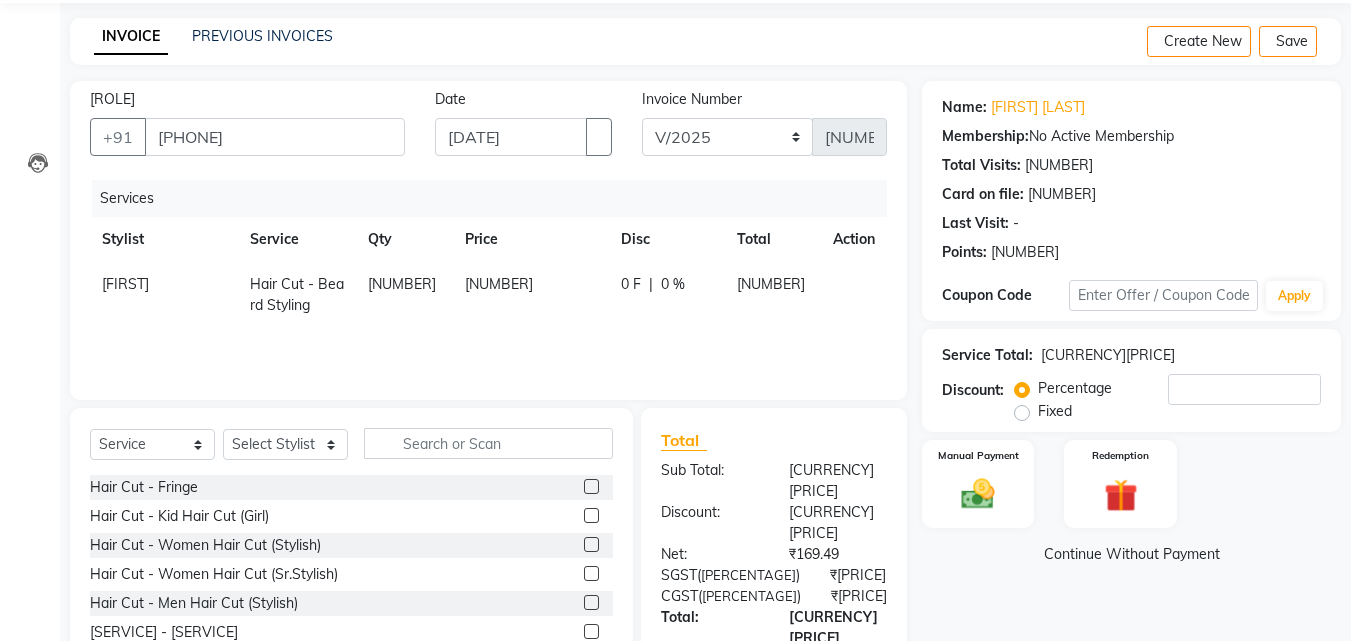 scroll, scrollTop: 160, scrollLeft: 0, axis: vertical 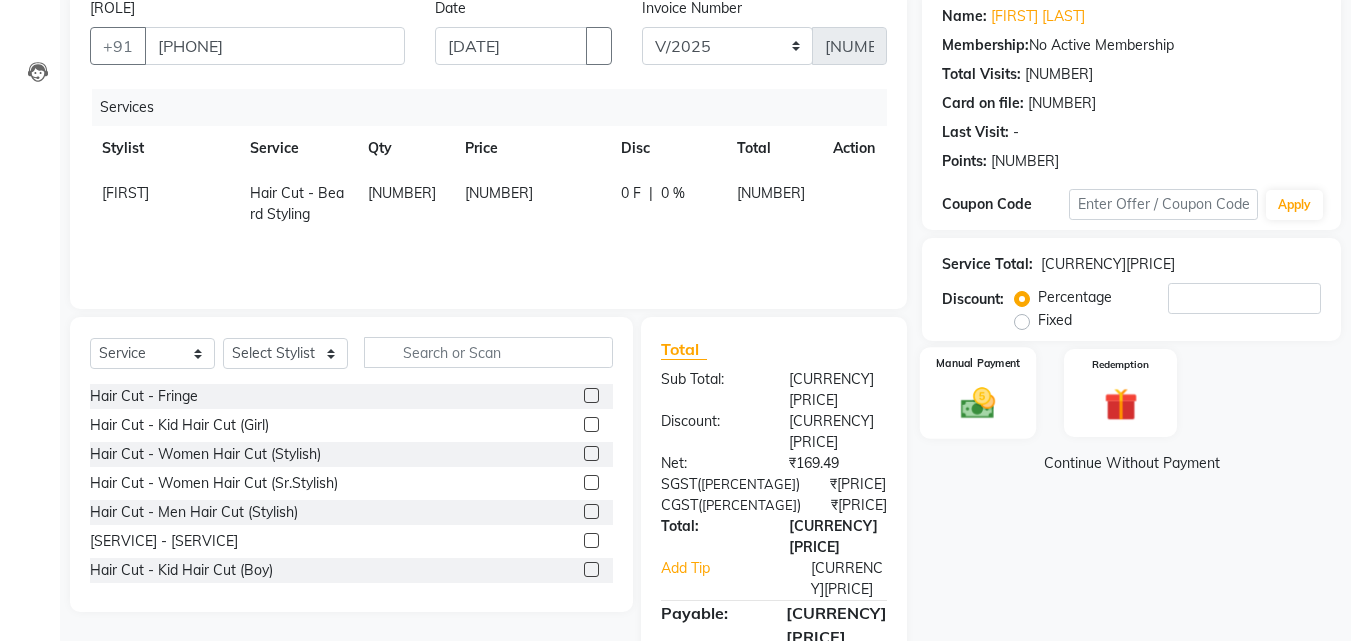 click at bounding box center [978, 403] 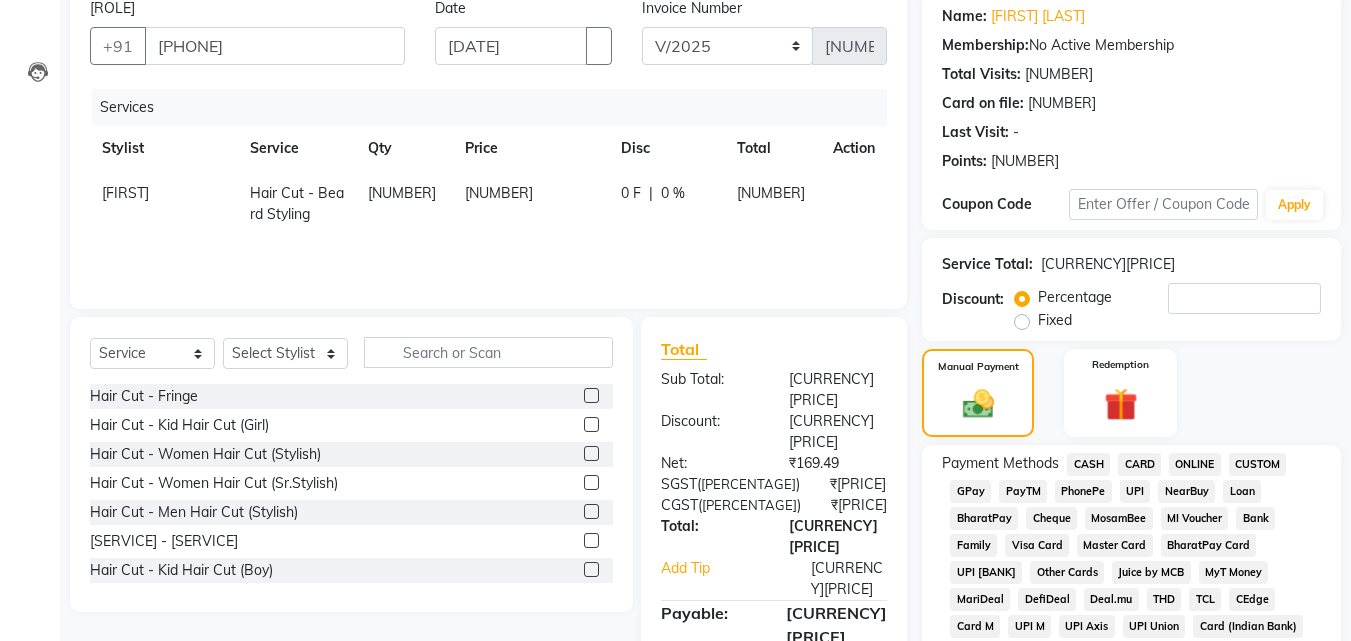 click on "ONLINE" at bounding box center [1088, 464] 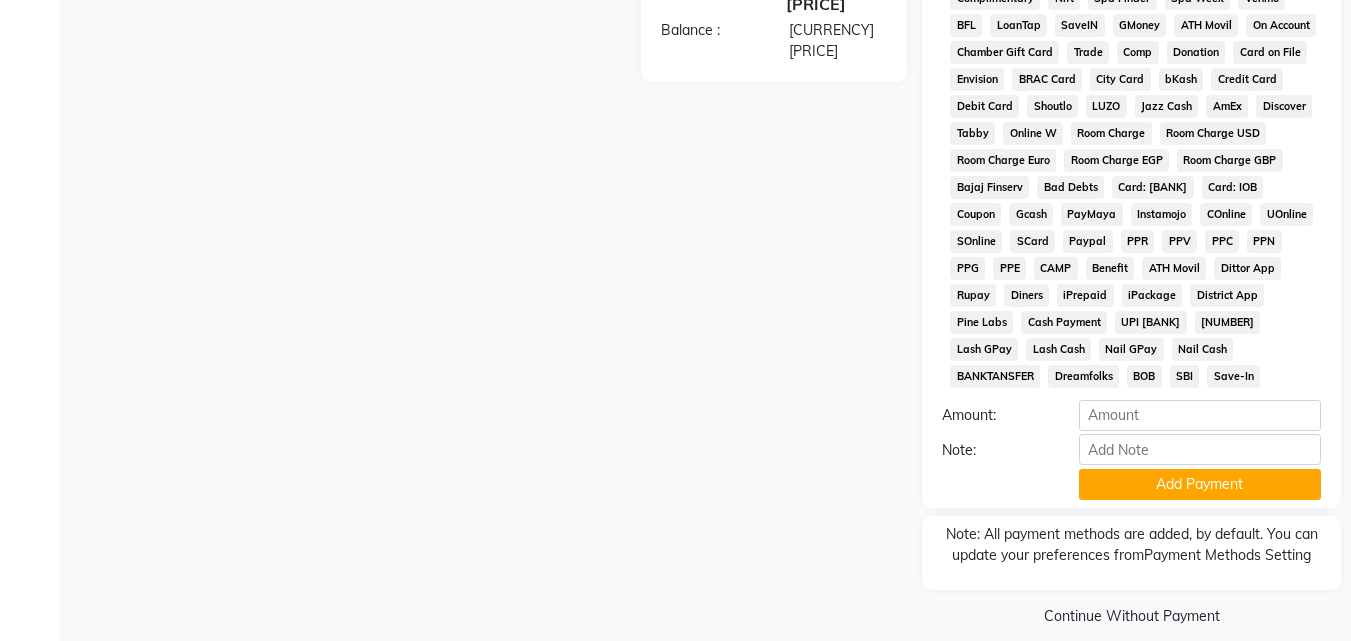 scroll, scrollTop: 861, scrollLeft: 0, axis: vertical 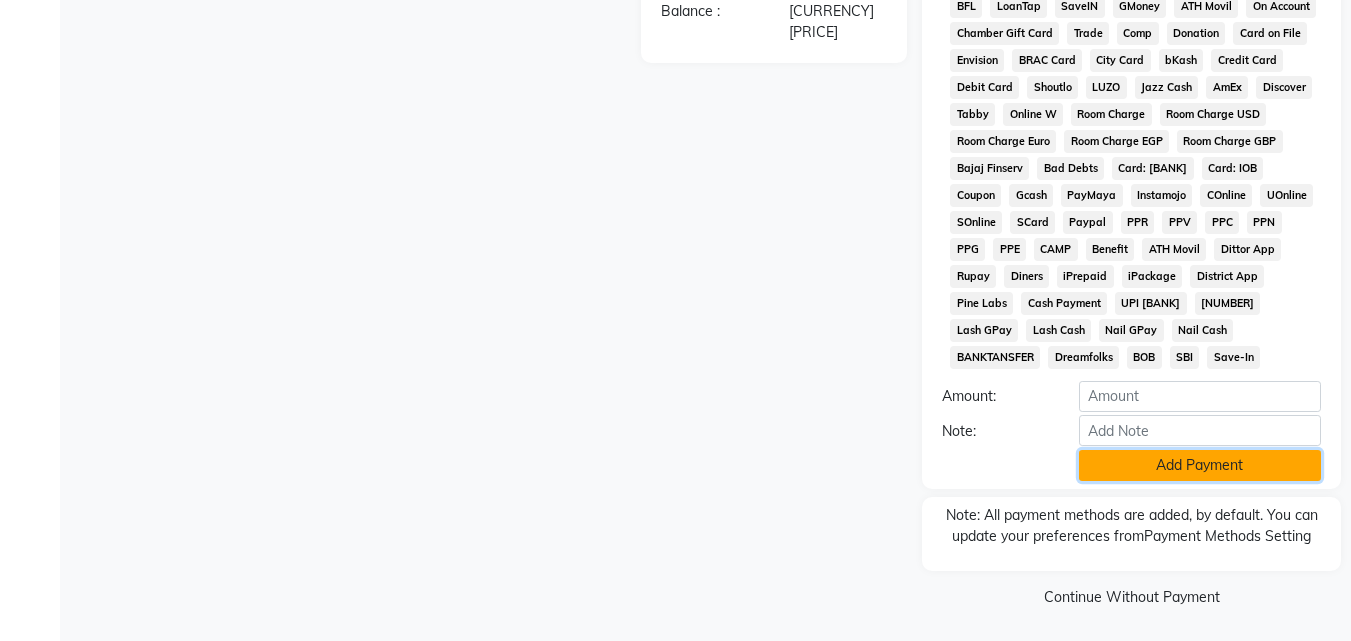 click on "Add Payment" at bounding box center [1200, 465] 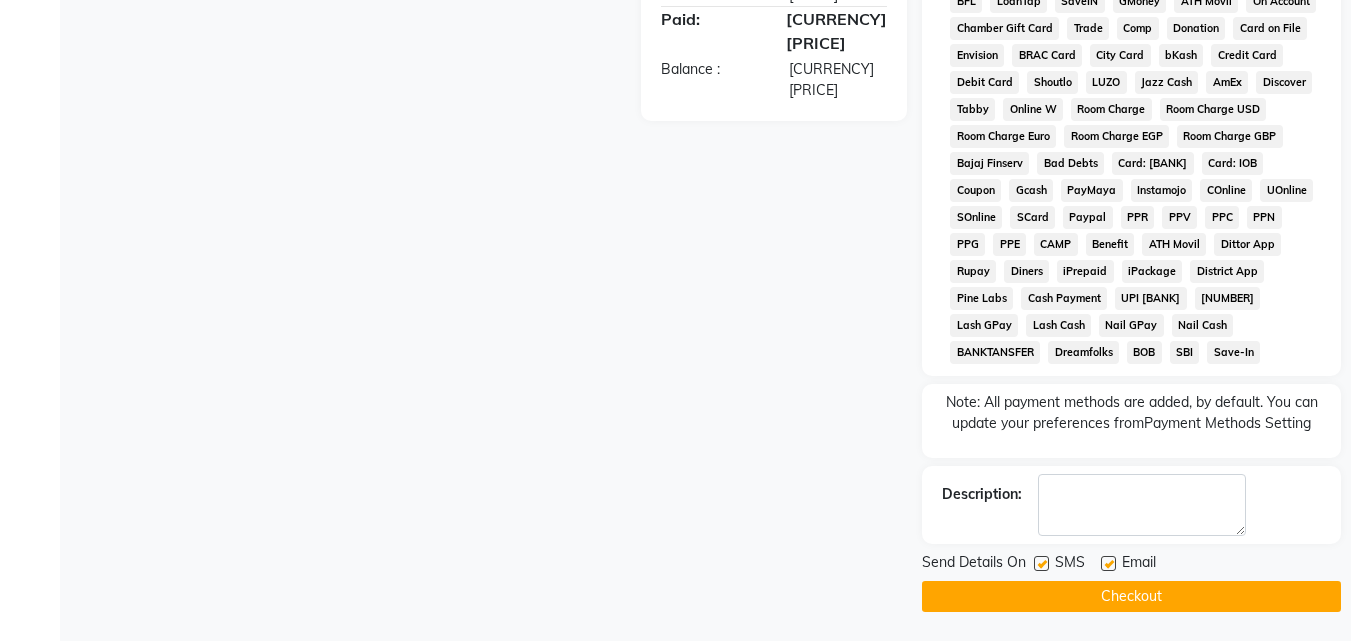 scroll, scrollTop: 868, scrollLeft: 0, axis: vertical 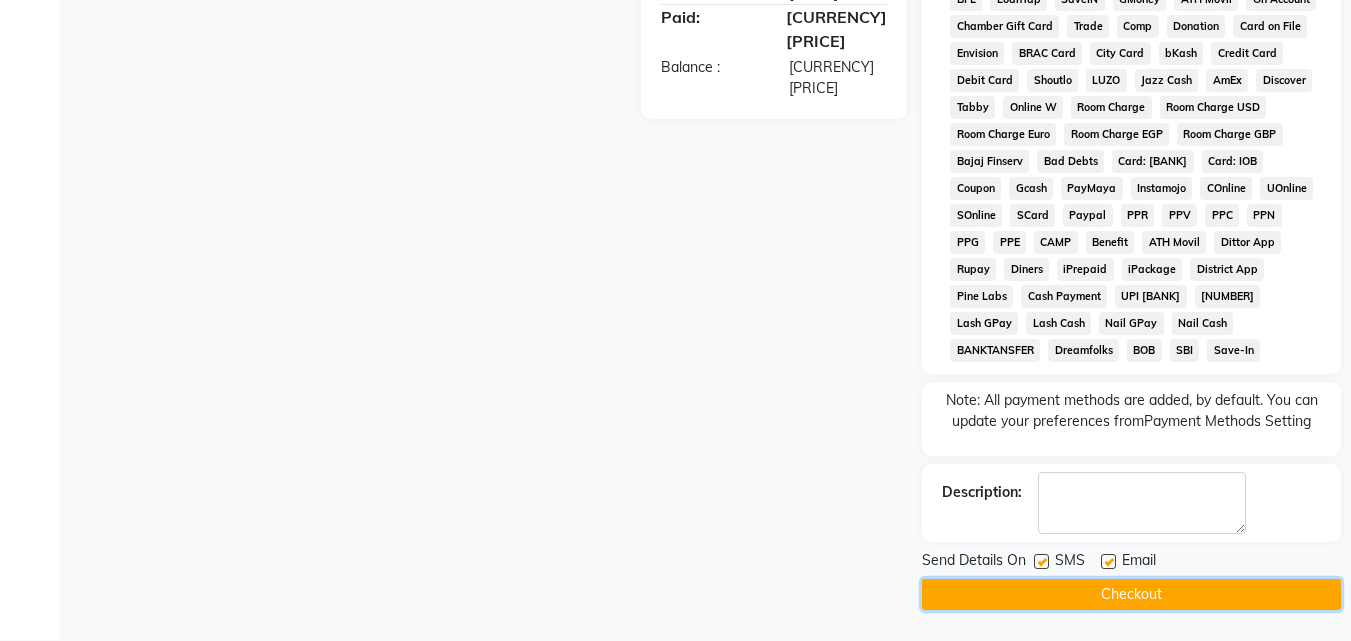 click on "Checkout" at bounding box center [1131, 594] 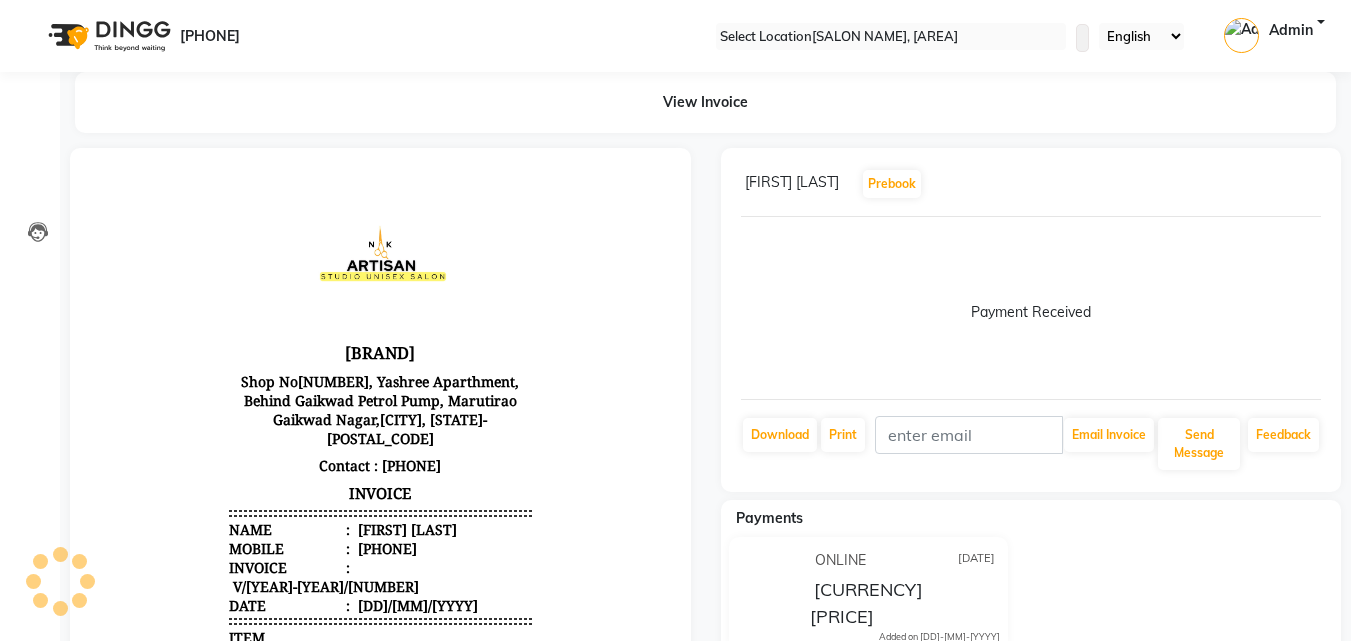 scroll, scrollTop: 0, scrollLeft: 0, axis: both 